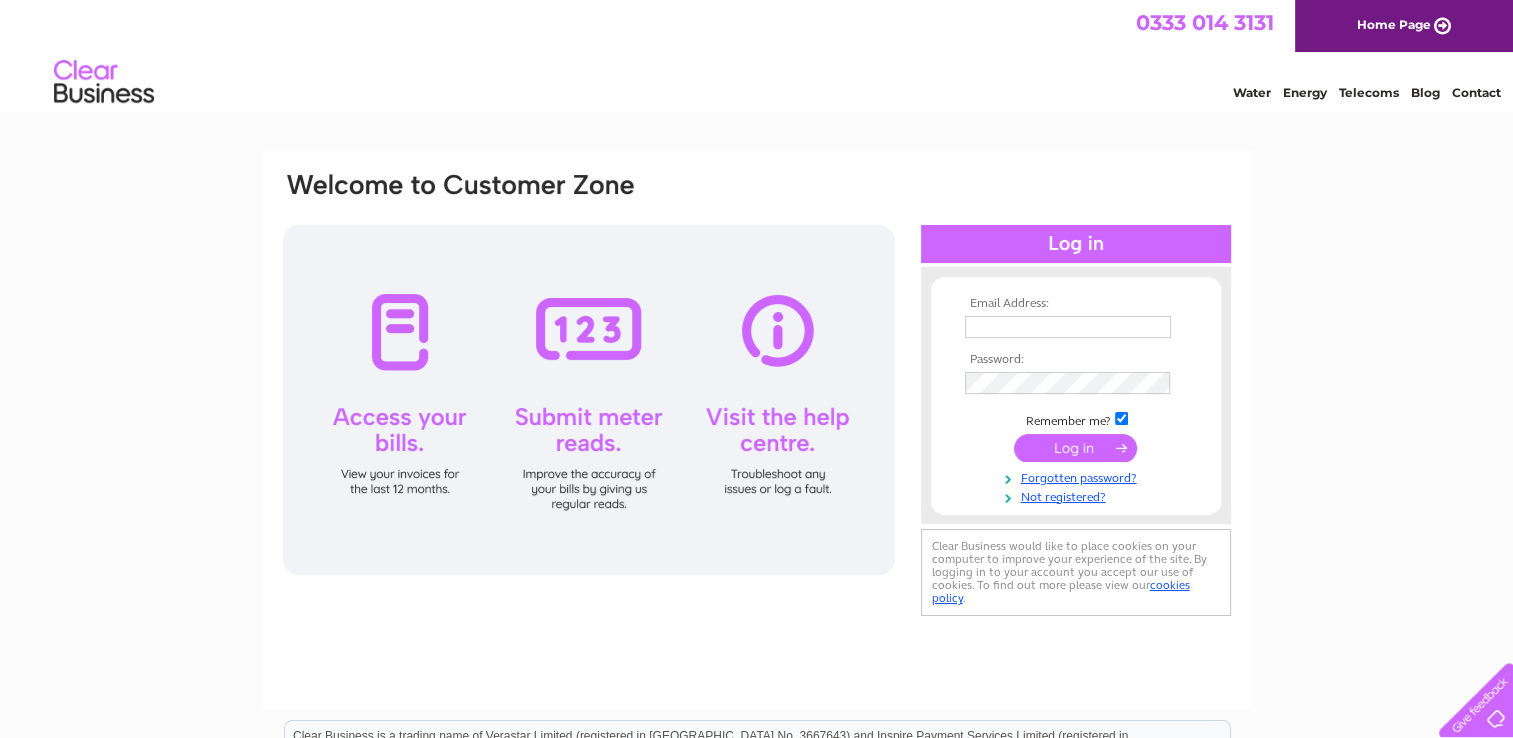 scroll, scrollTop: 0, scrollLeft: 0, axis: both 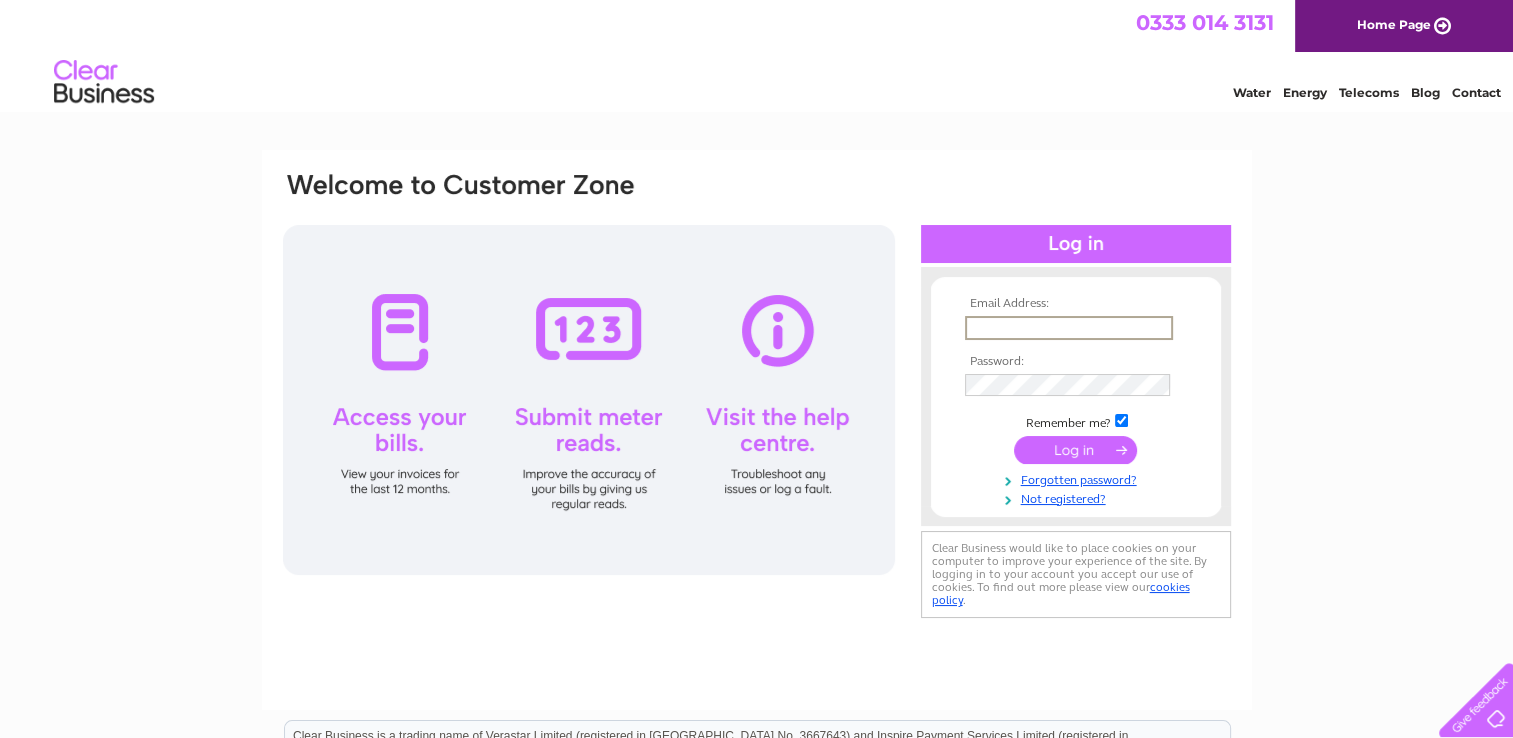 click at bounding box center (1069, 328) 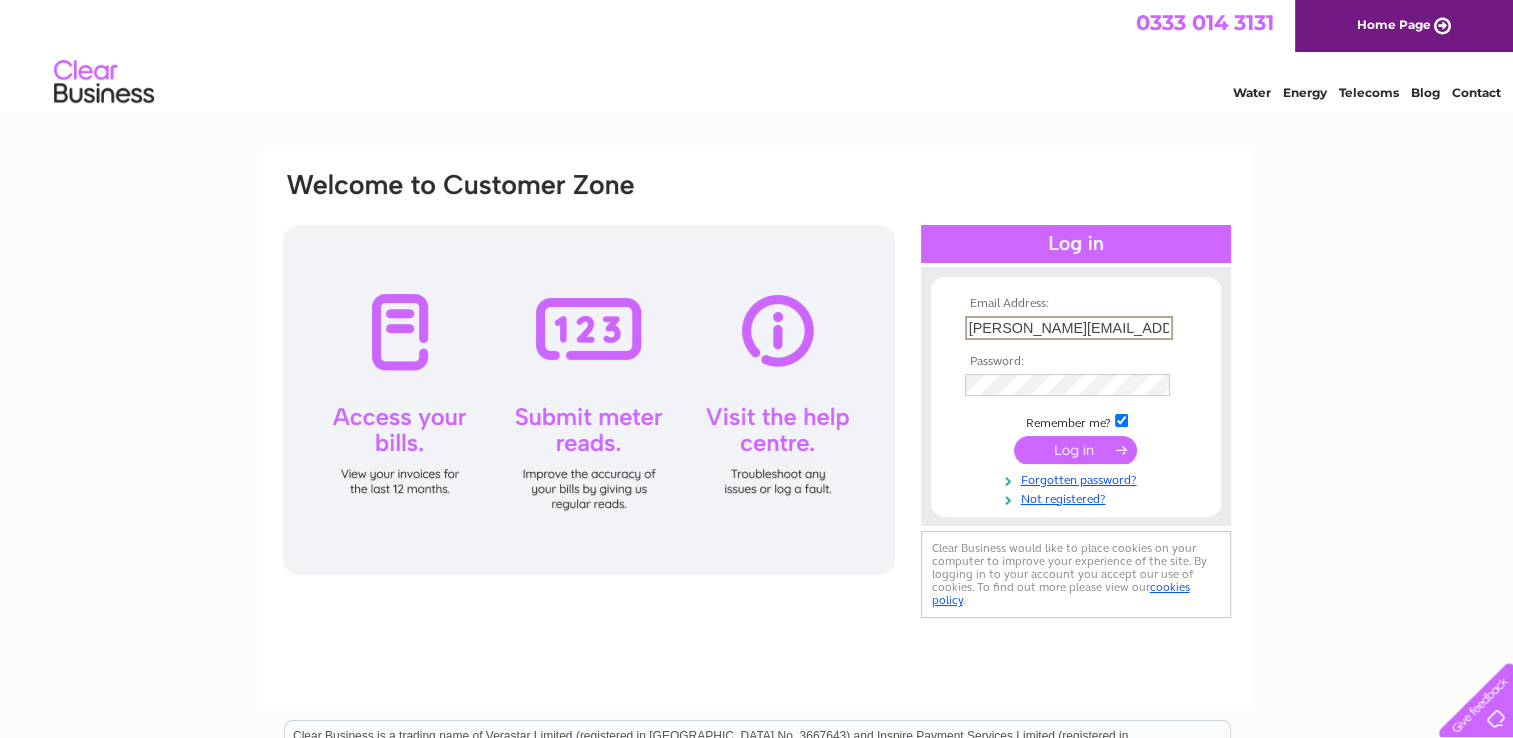scroll, scrollTop: 0, scrollLeft: 14, axis: horizontal 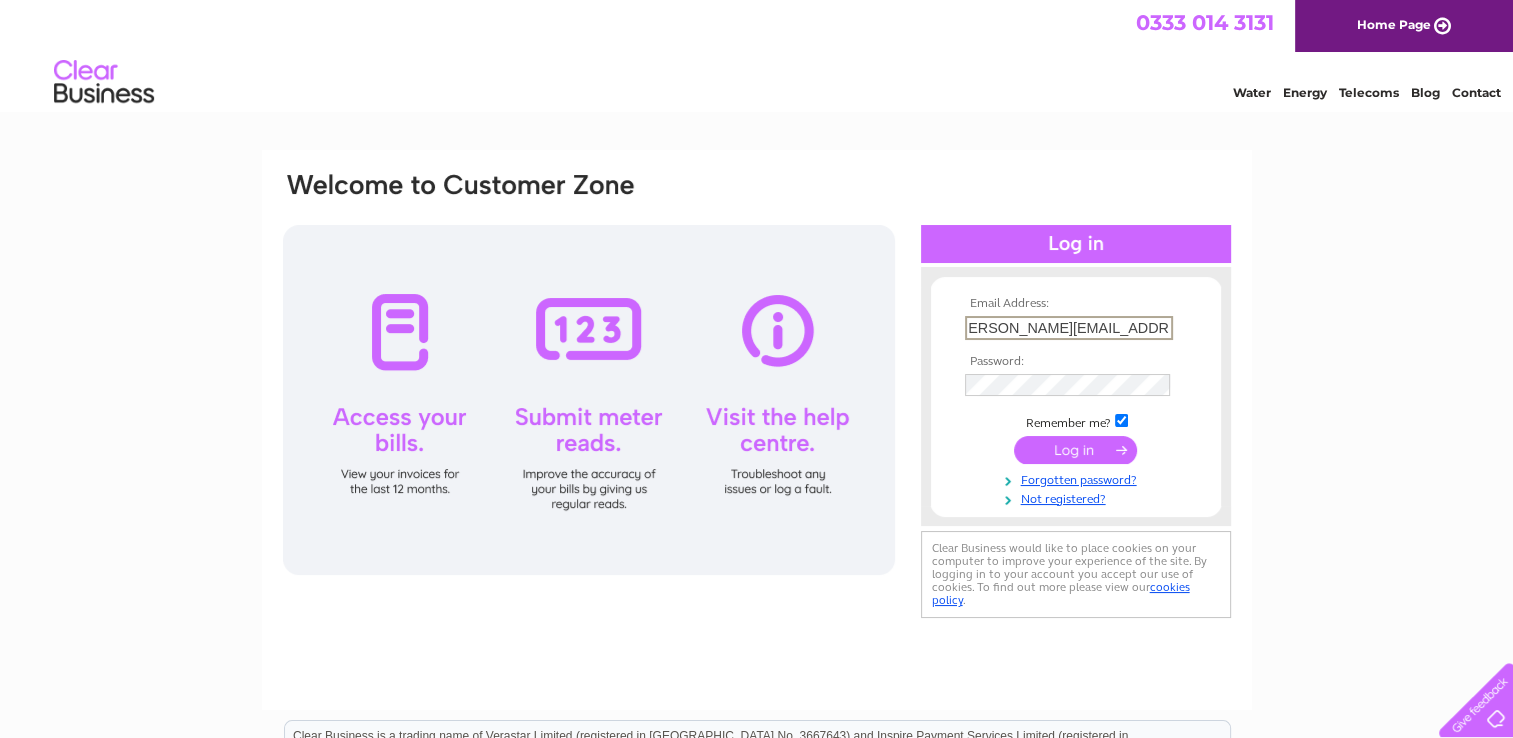 type on "NORA@RESTAURANTUNI.COM" 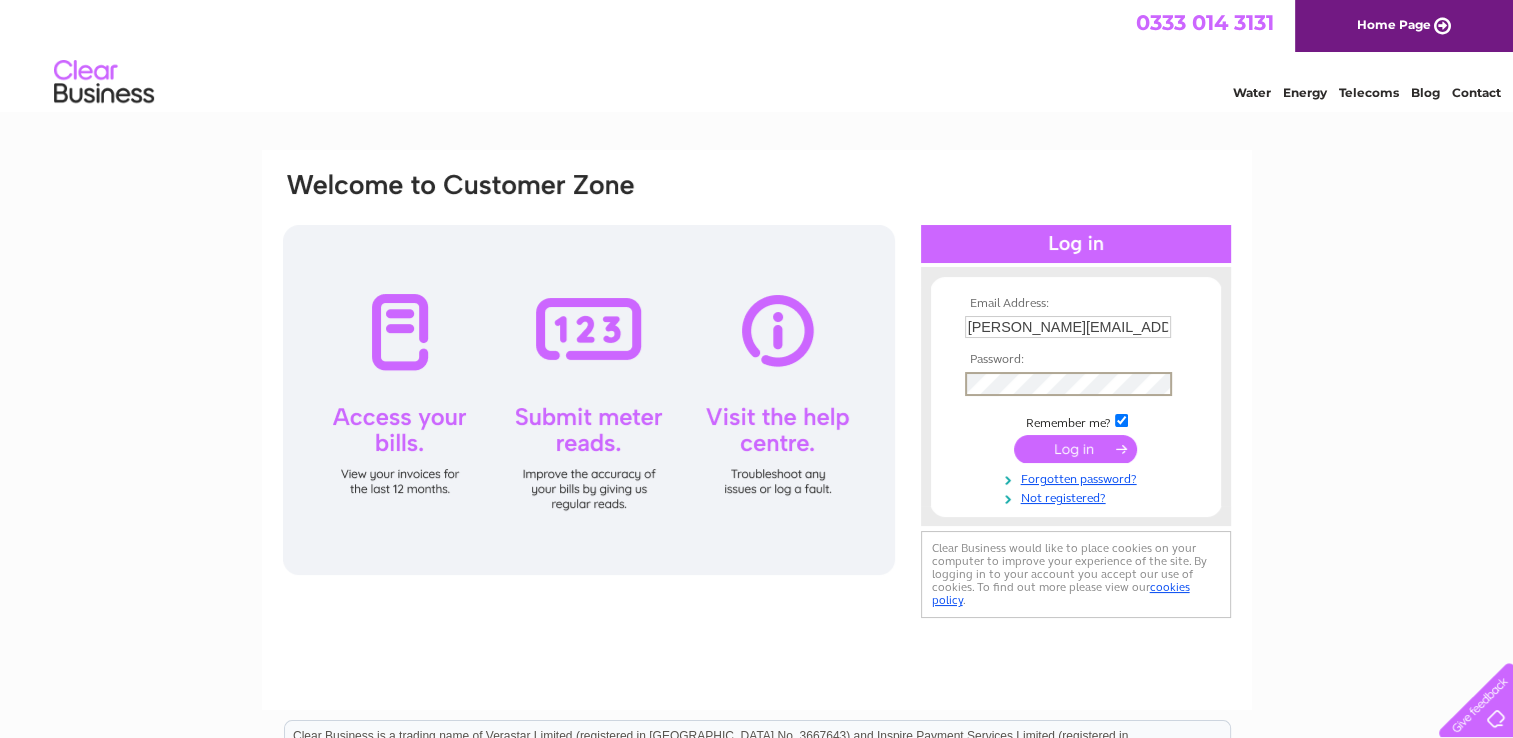 click at bounding box center [1075, 449] 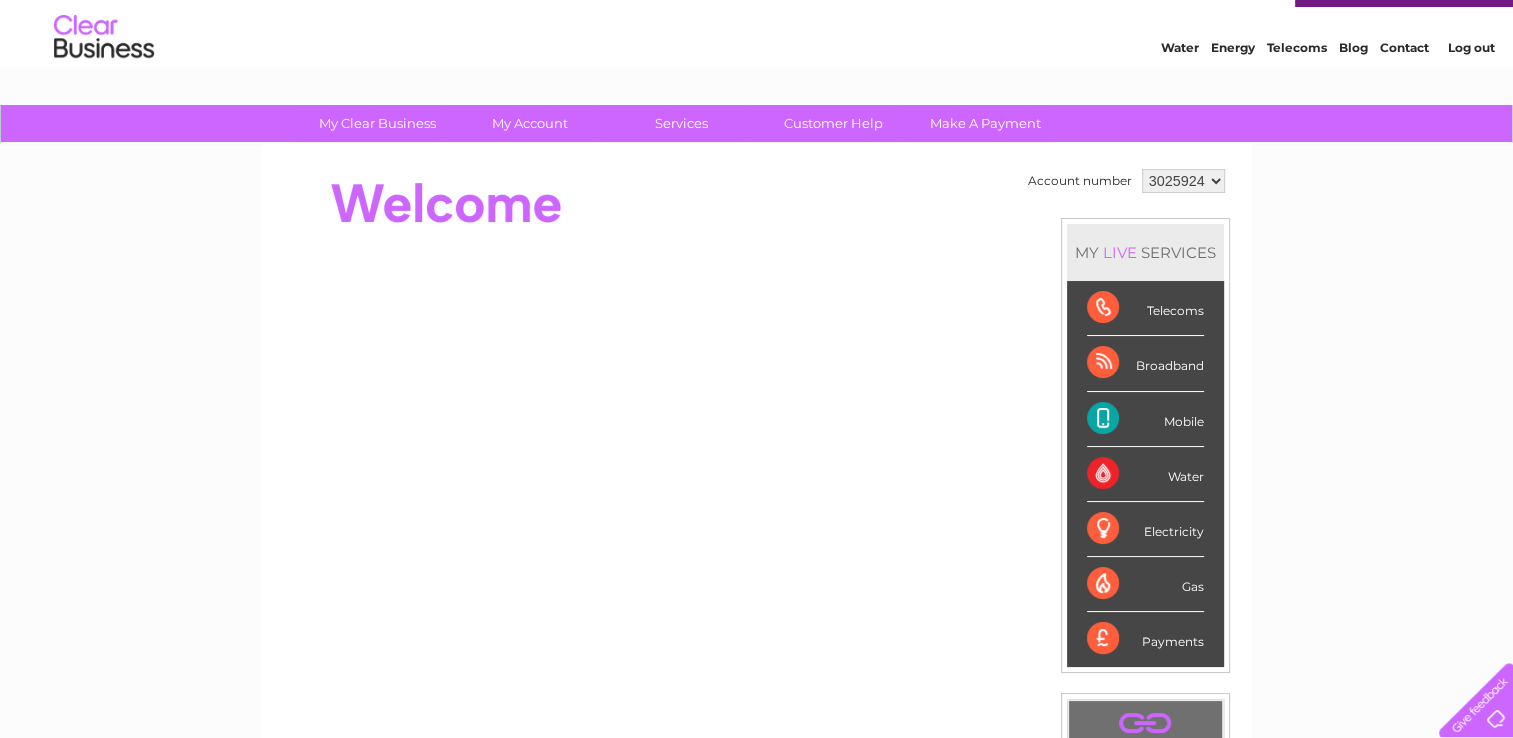 scroll, scrollTop: 39, scrollLeft: 0, axis: vertical 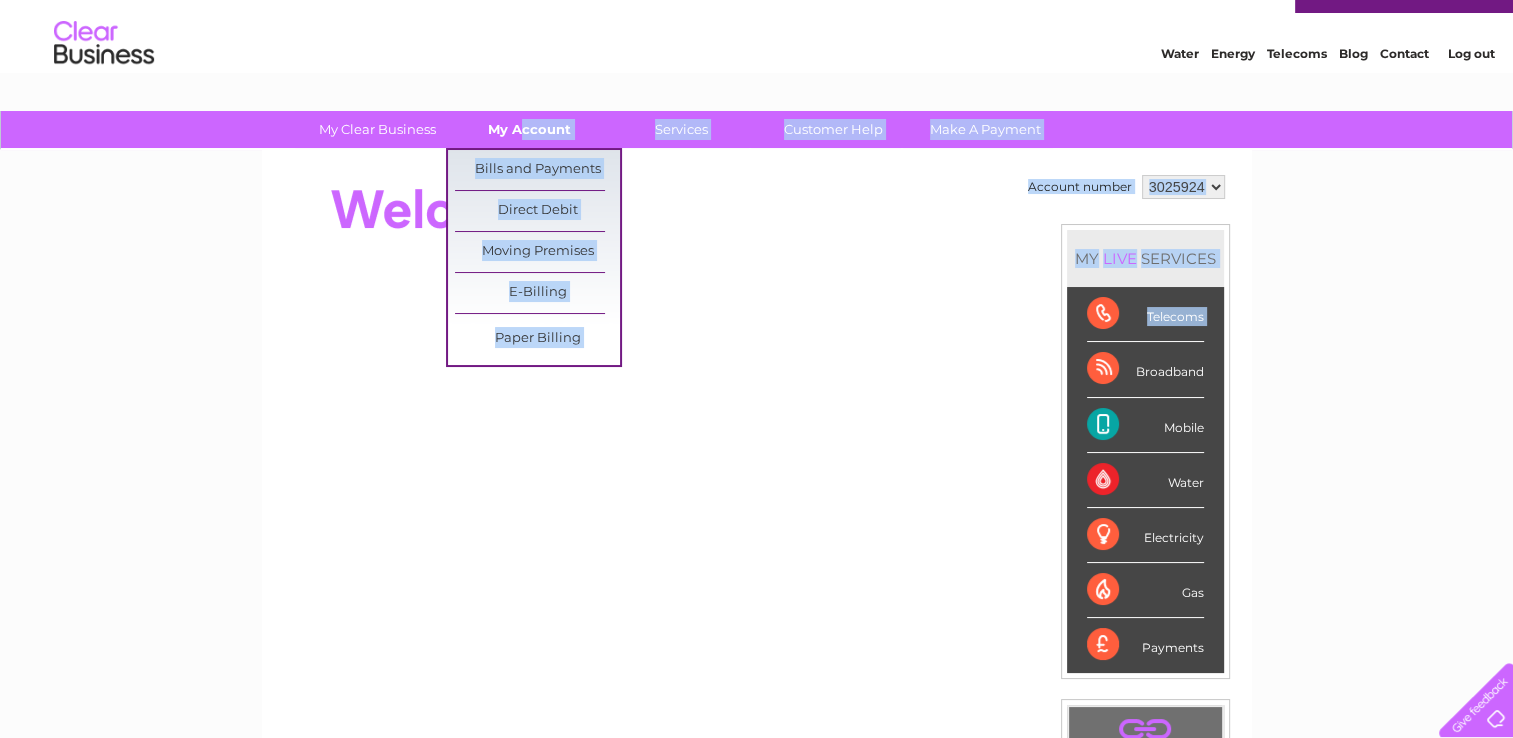 drag, startPoint x: 1084, startPoint y: 366, endPoint x: 524, endPoint y: 130, distance: 607.69727 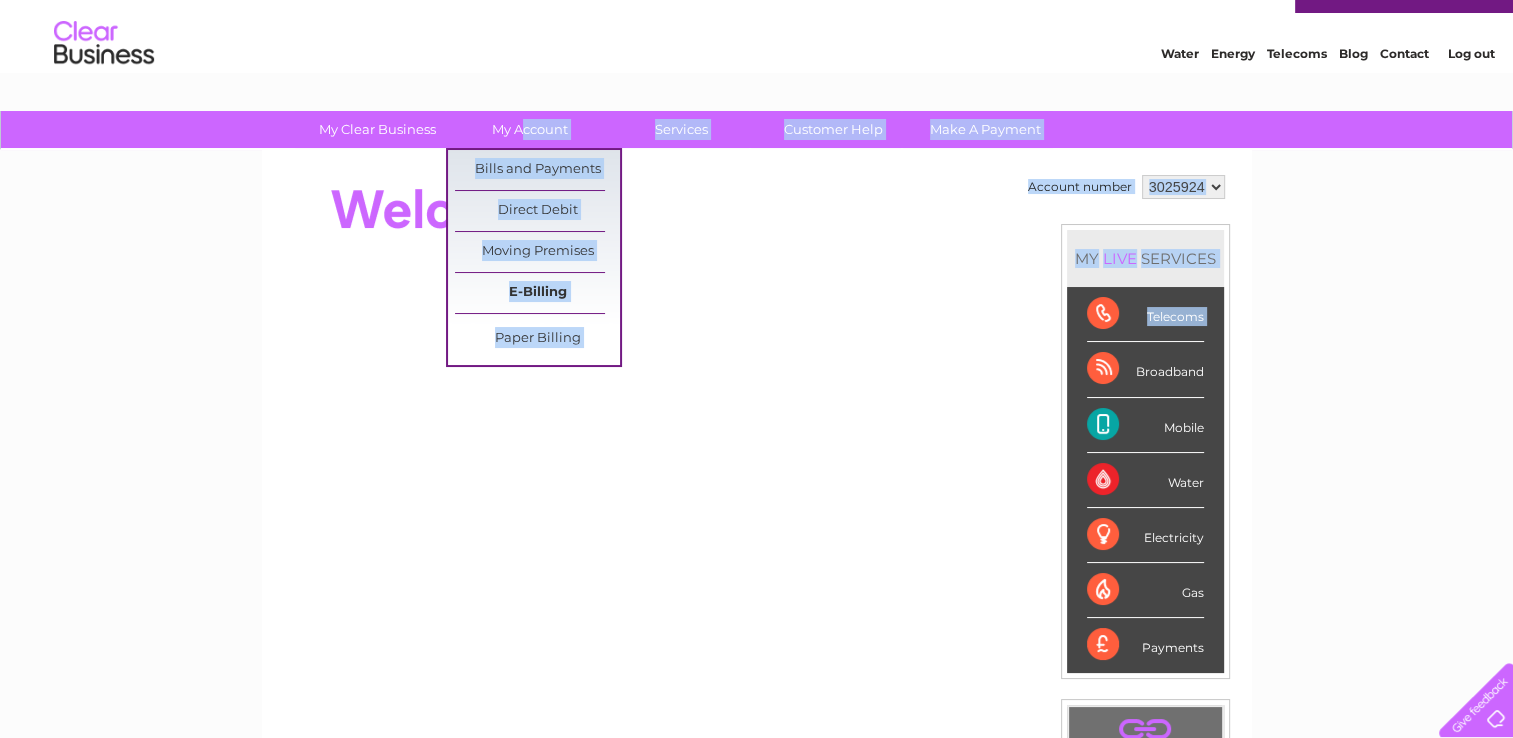 drag, startPoint x: 524, startPoint y: 130, endPoint x: 512, endPoint y: 298, distance: 168.42802 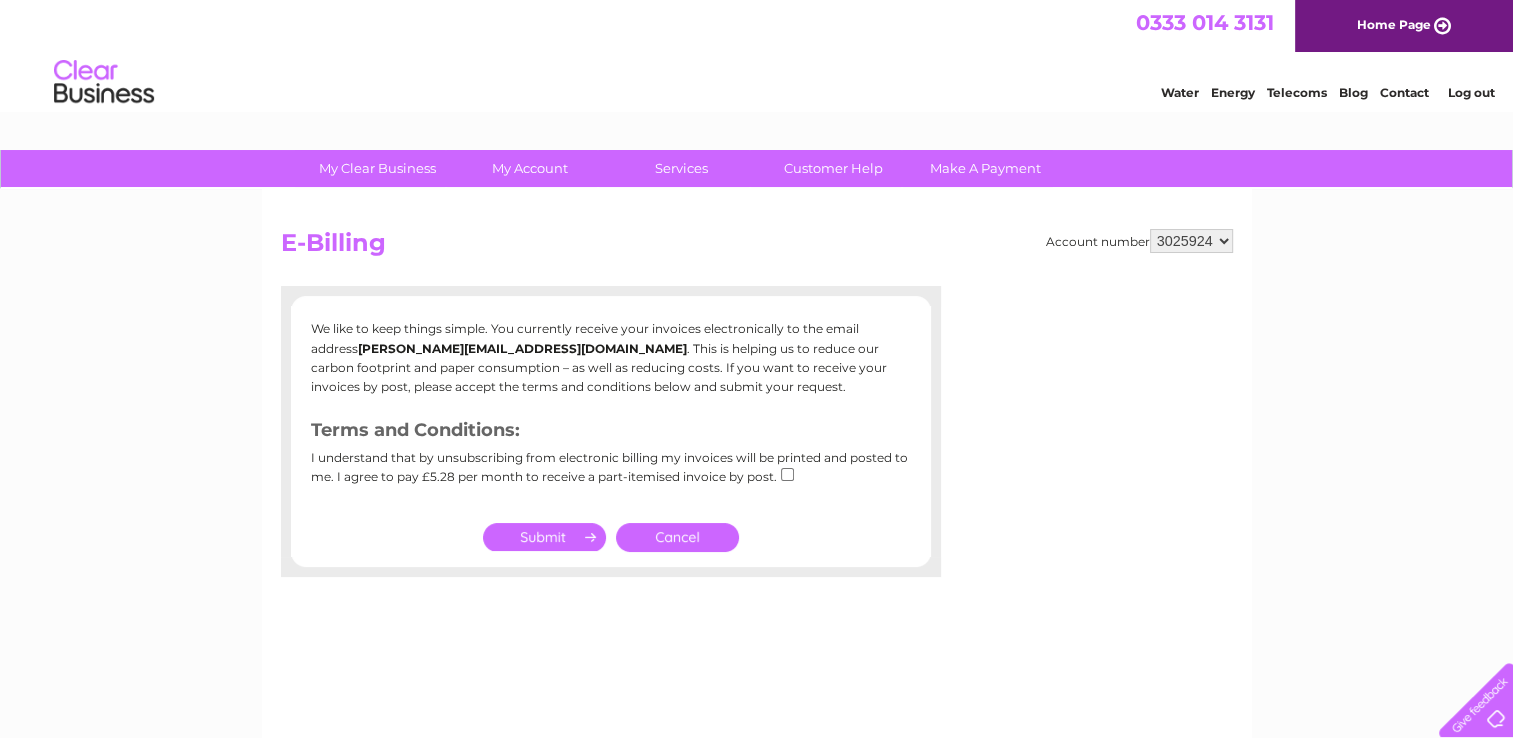 scroll, scrollTop: 0, scrollLeft: 0, axis: both 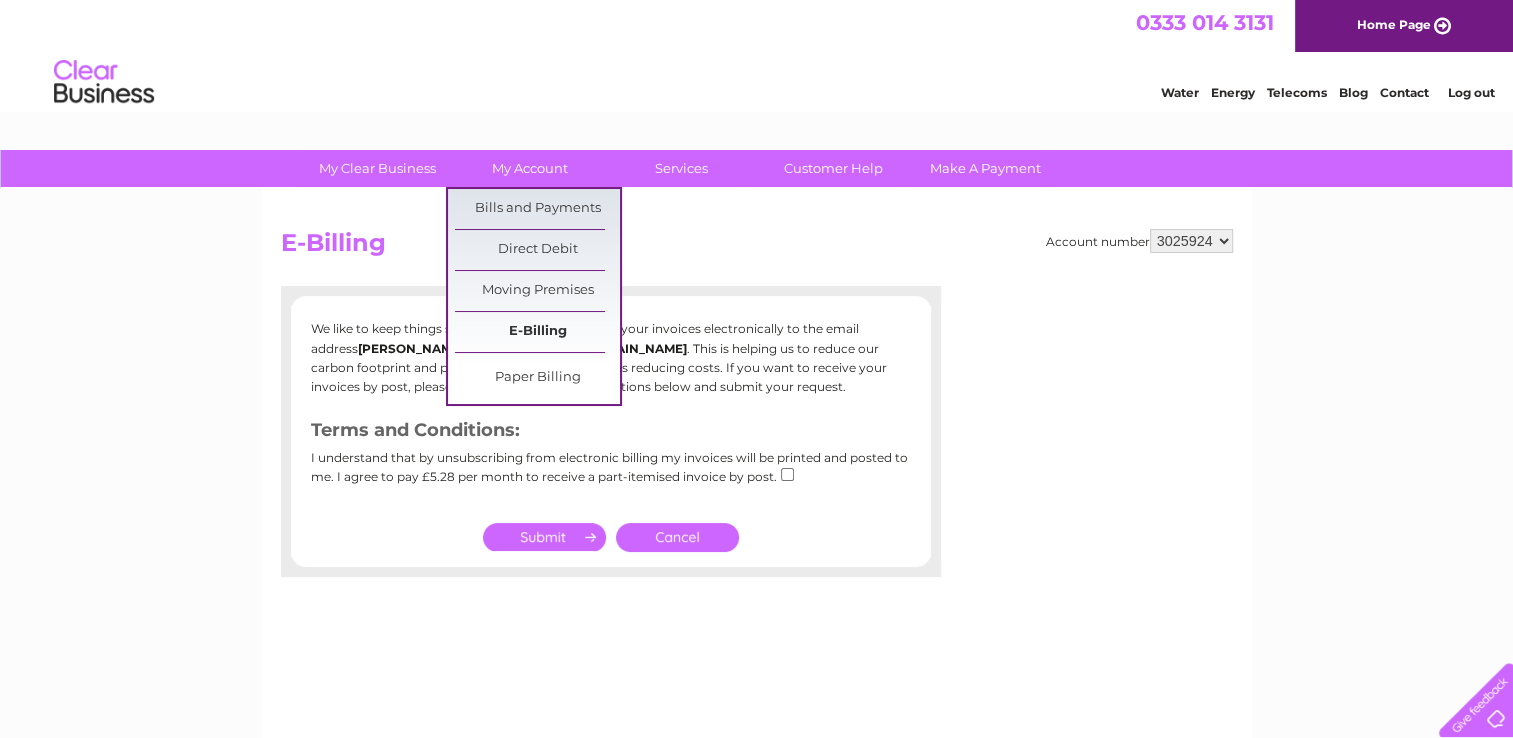 click on "E-Billing" at bounding box center [537, 332] 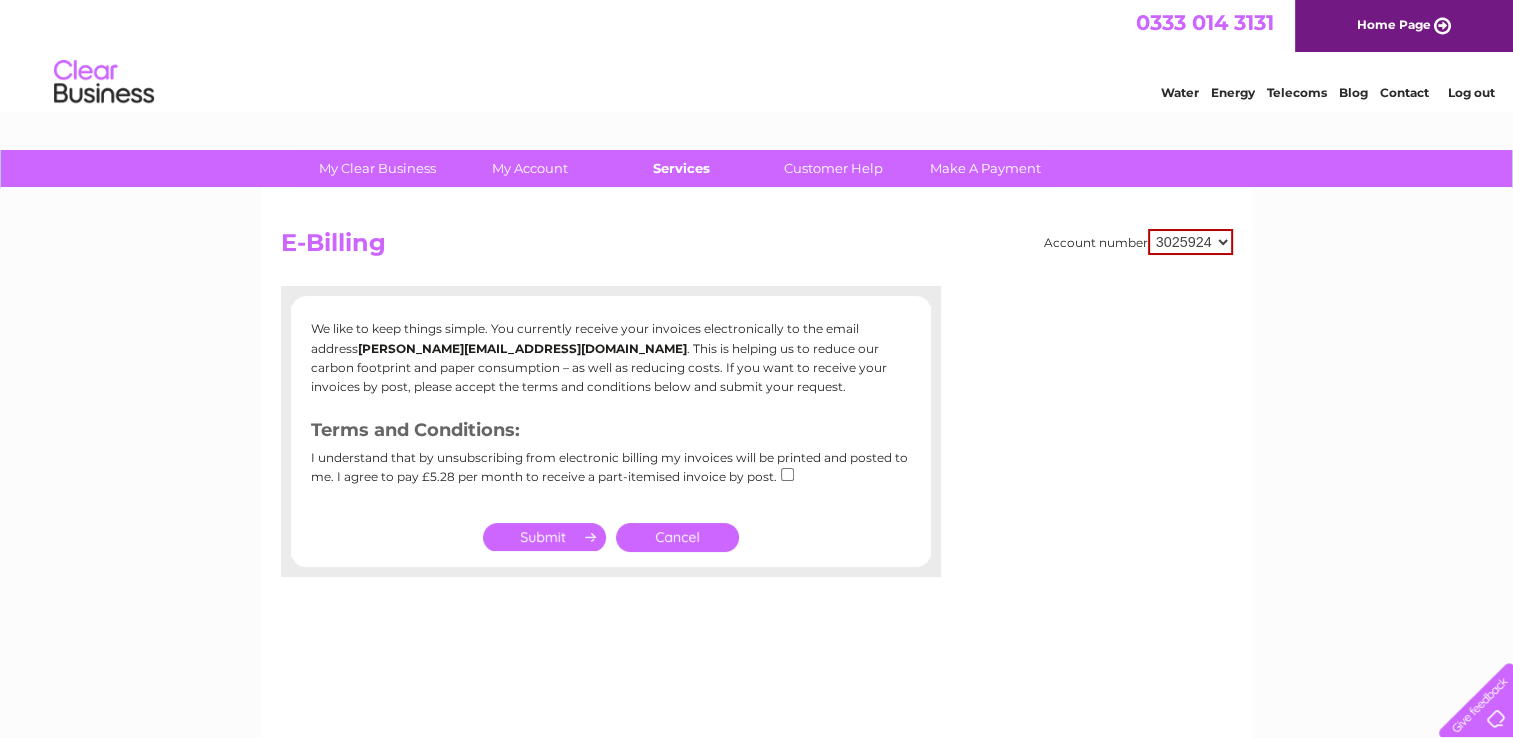scroll, scrollTop: 0, scrollLeft: 0, axis: both 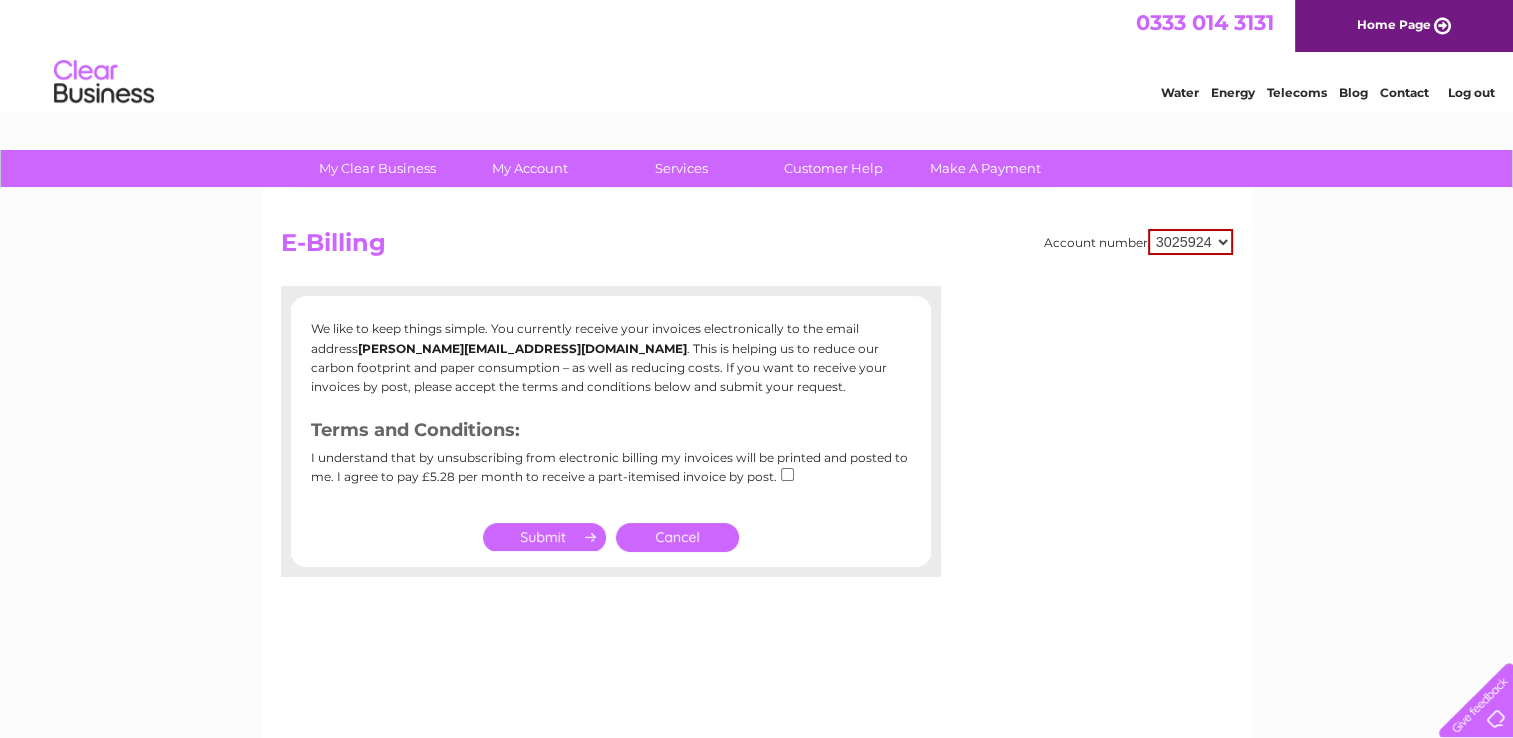click on "3025924" at bounding box center [1190, 242] 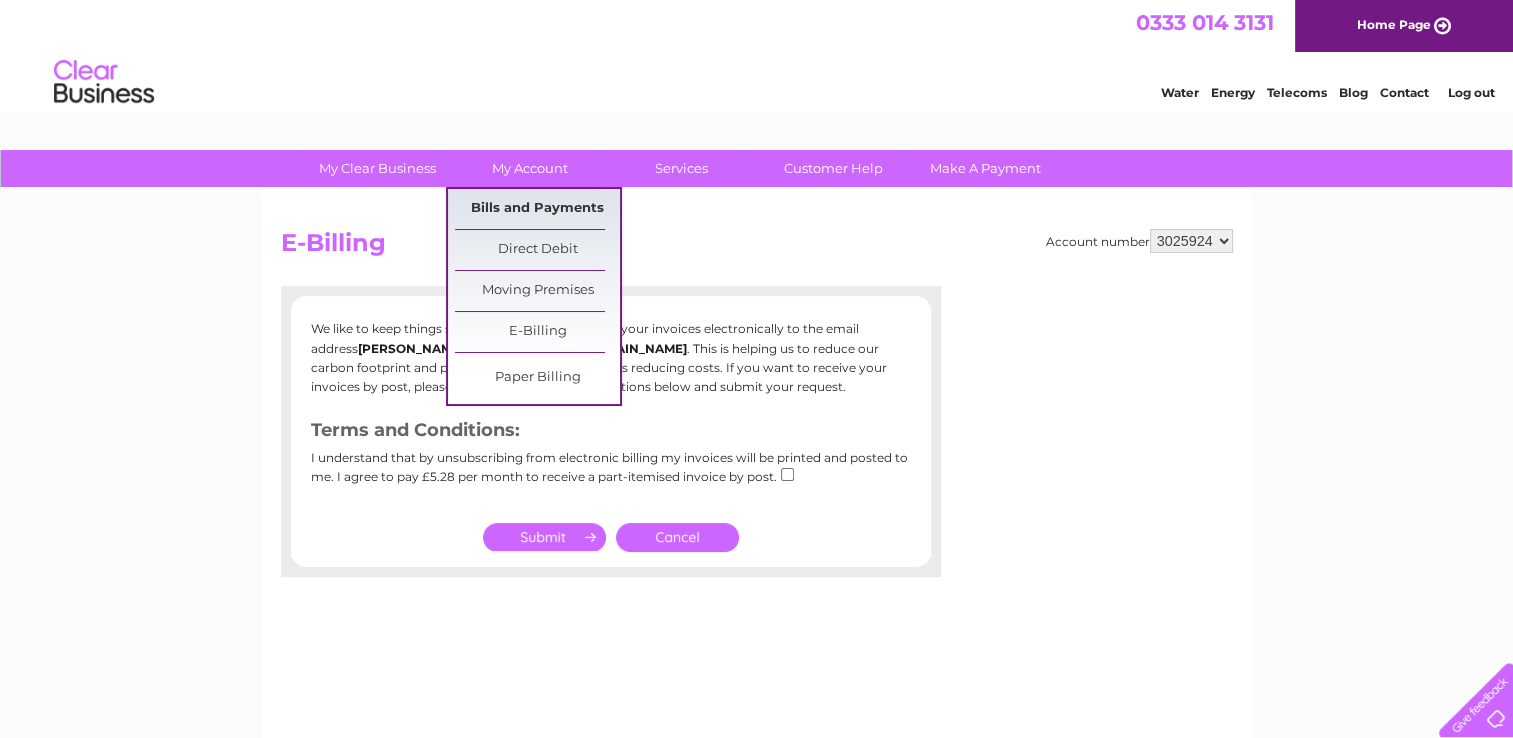 click on "Bills and Payments" at bounding box center [537, 209] 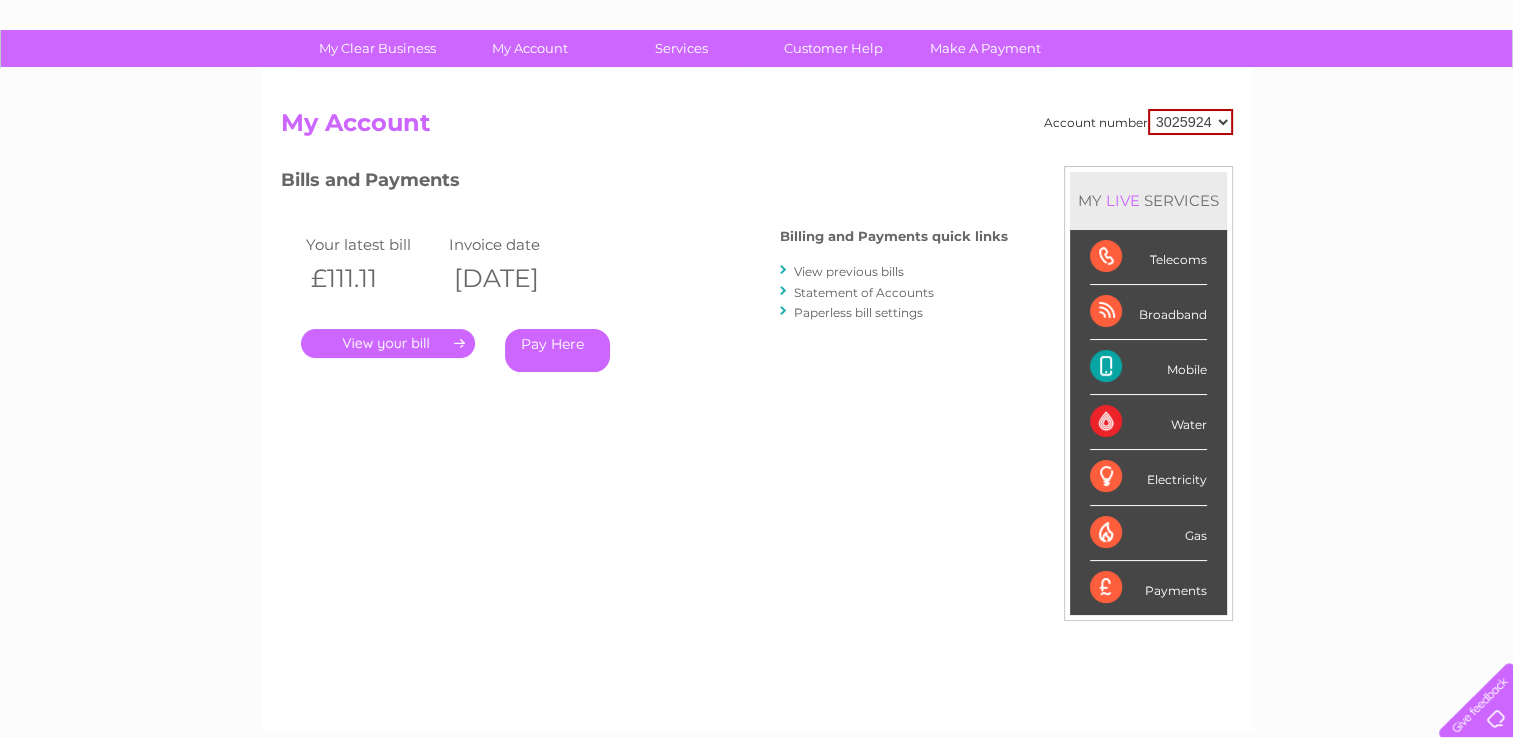 scroll, scrollTop: 124, scrollLeft: 0, axis: vertical 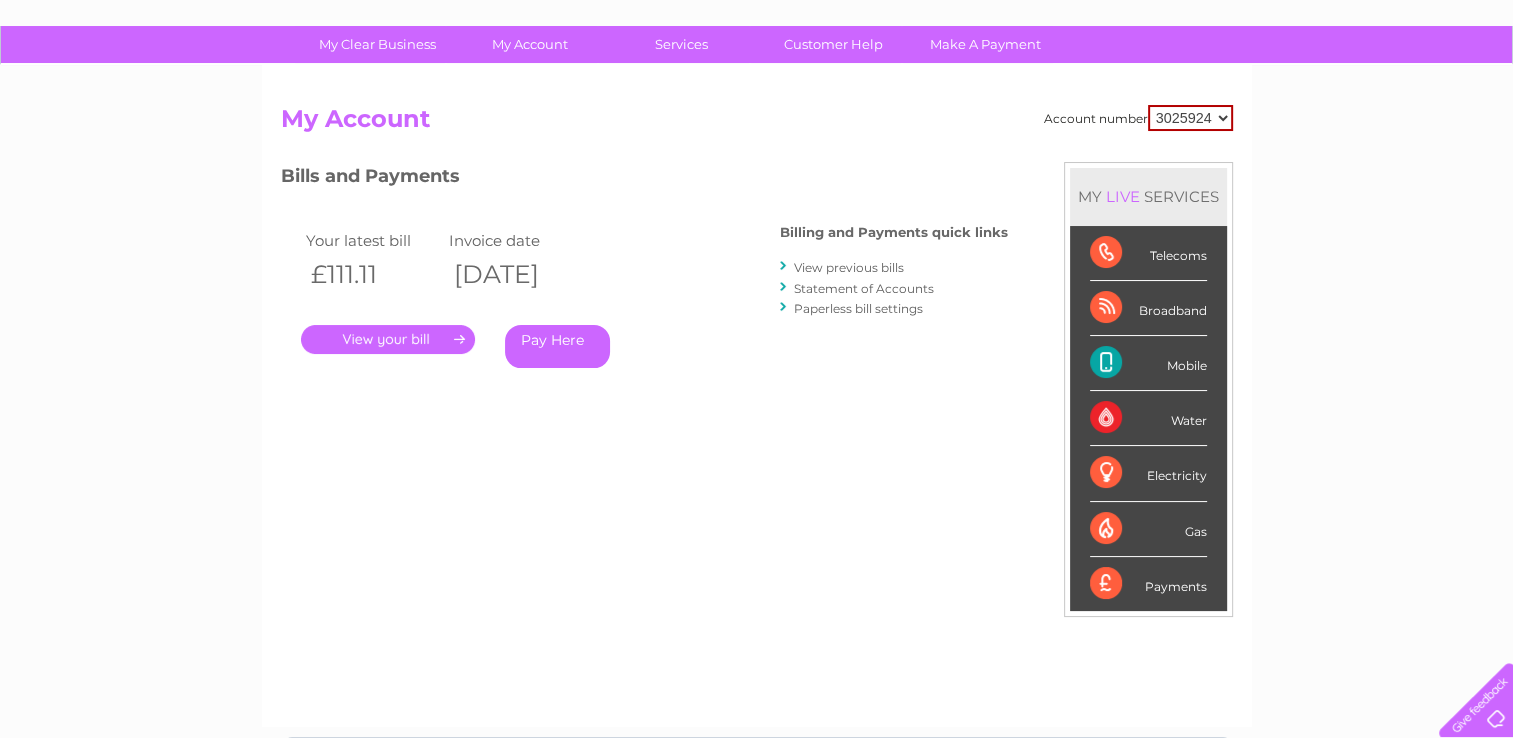 click on "View previous bills" at bounding box center [849, 267] 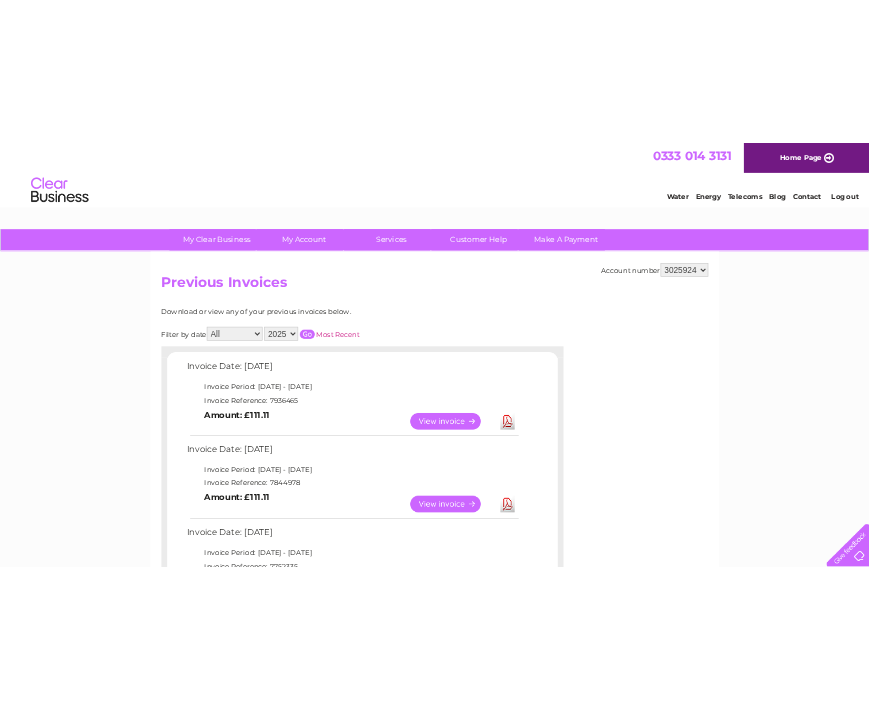 scroll, scrollTop: 0, scrollLeft: 0, axis: both 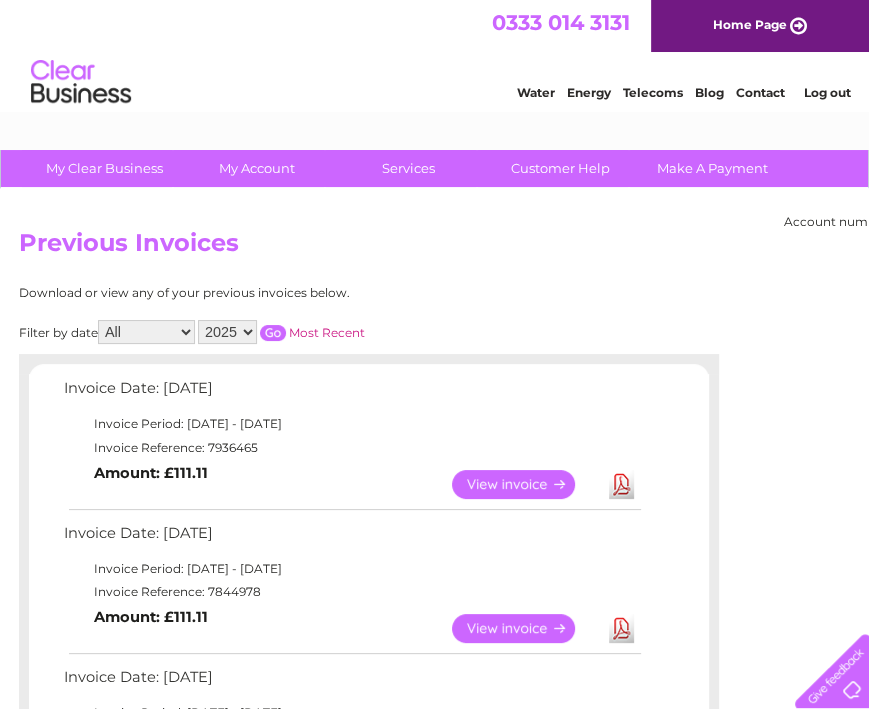 click on "View
Download
Amount: £111.11" at bounding box center (351, 628) 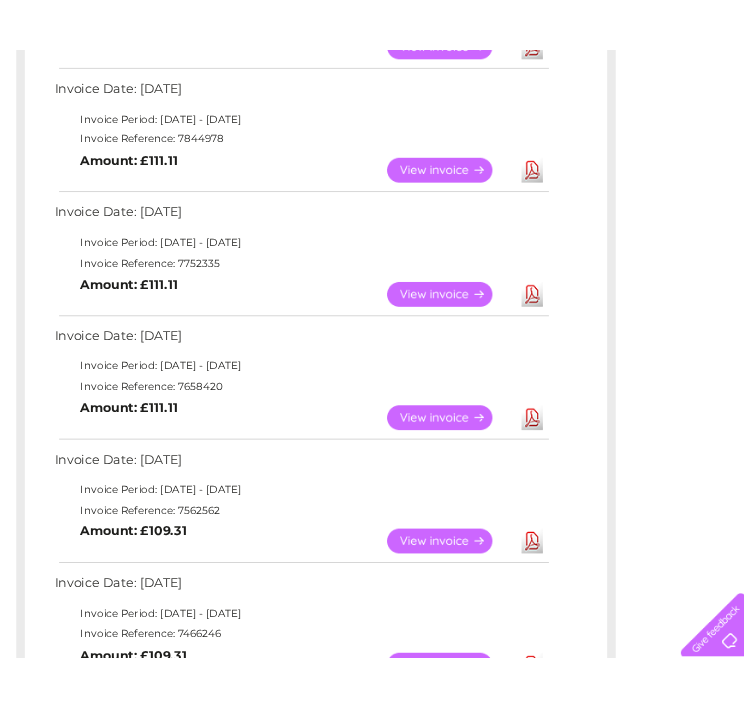 scroll, scrollTop: 502, scrollLeft: 0, axis: vertical 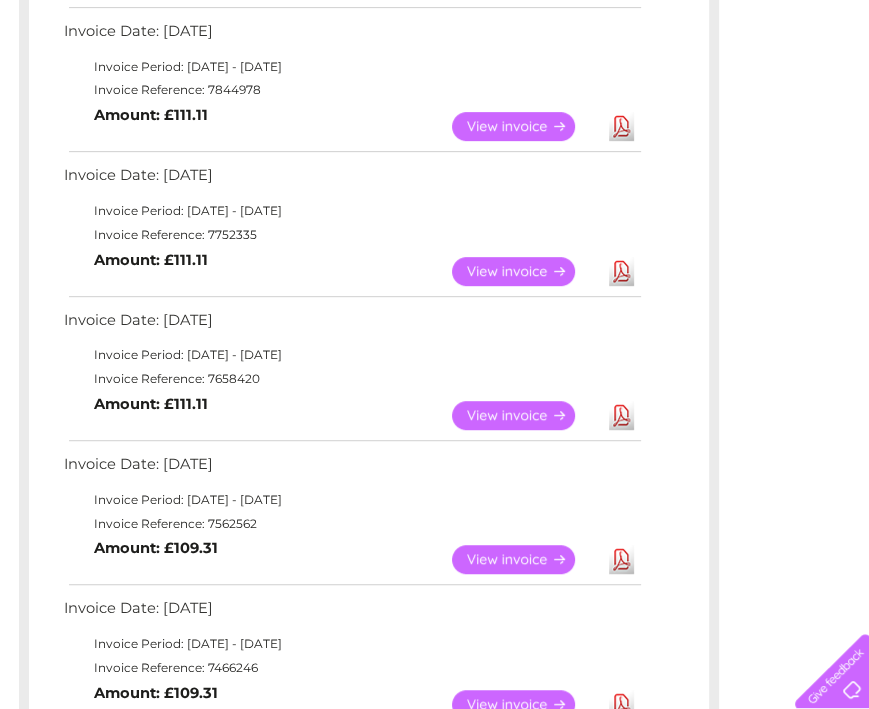 click on "Invoice Date: [DATE]" at bounding box center [351, 180] 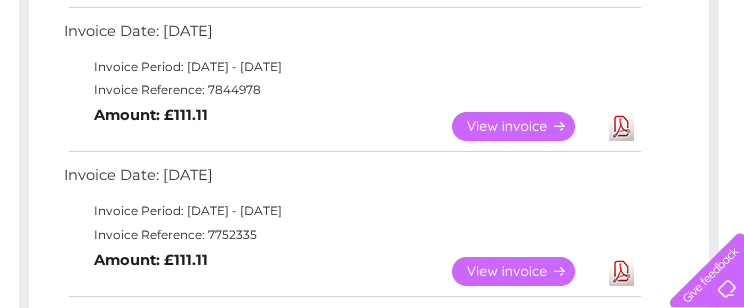 click on "Invoice Date: 09 July 2025
Invoice Period: 1 July 2025 -  31 July 2025
Invoice Reference: 7936465
View
Download
Amount: £111.11
View" at bounding box center [369, 373] 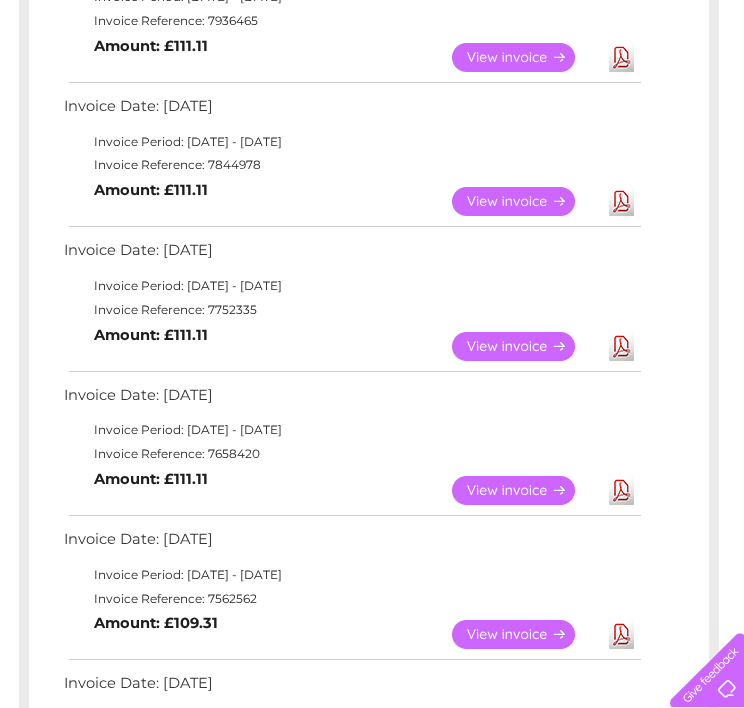 scroll, scrollTop: 426, scrollLeft: 0, axis: vertical 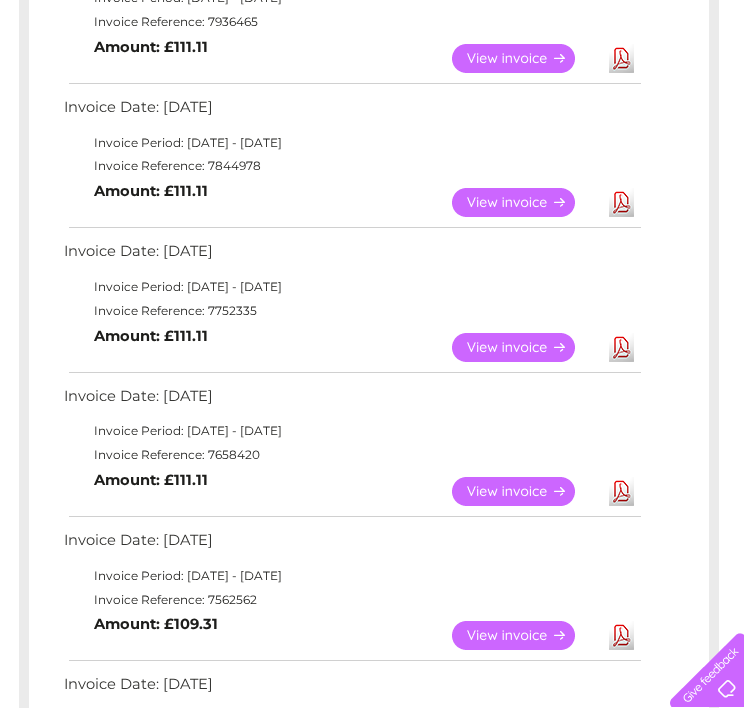 click on "View
Download
Amount: £111.11" at bounding box center (351, 347) 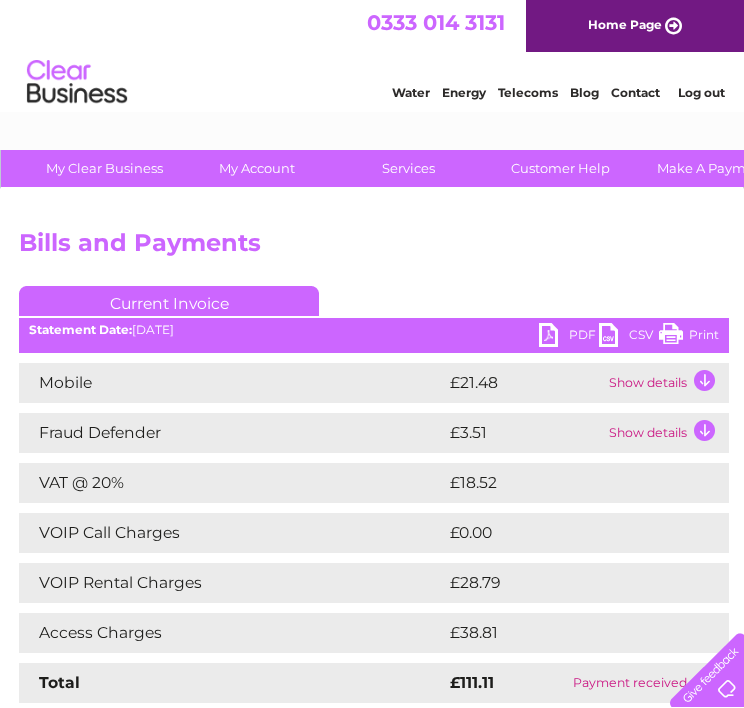 scroll, scrollTop: 0, scrollLeft: 0, axis: both 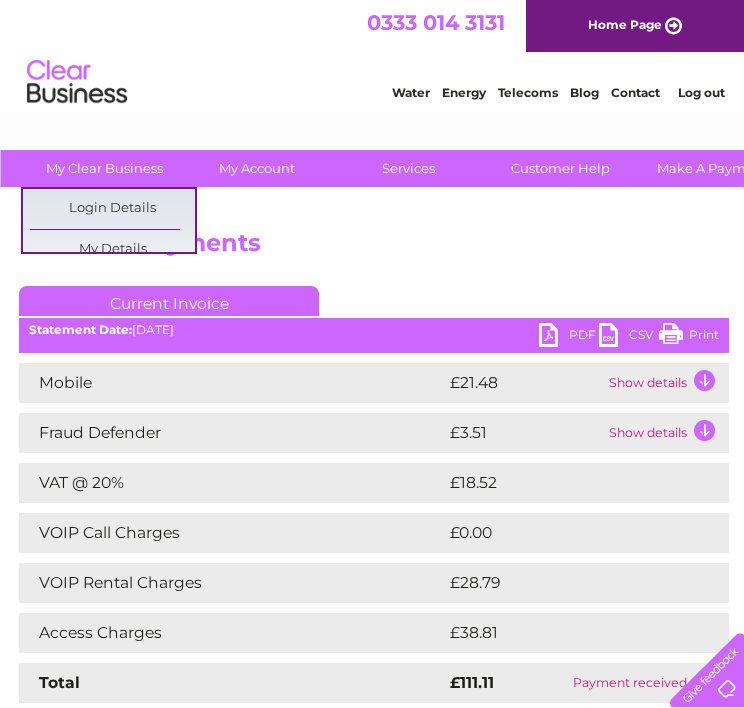 click on "Bills and Payments" at bounding box center [495, 248] 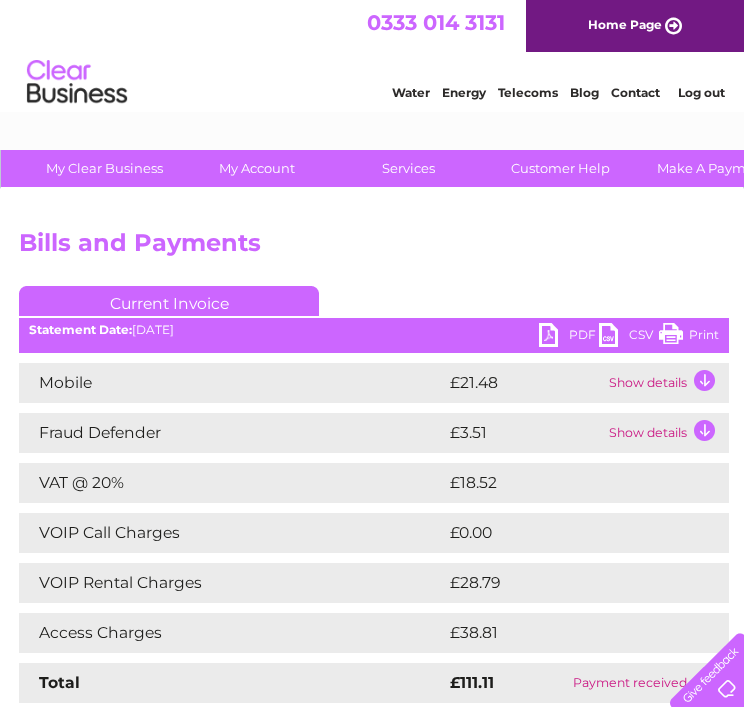 click on "PDF" at bounding box center (569, 337) 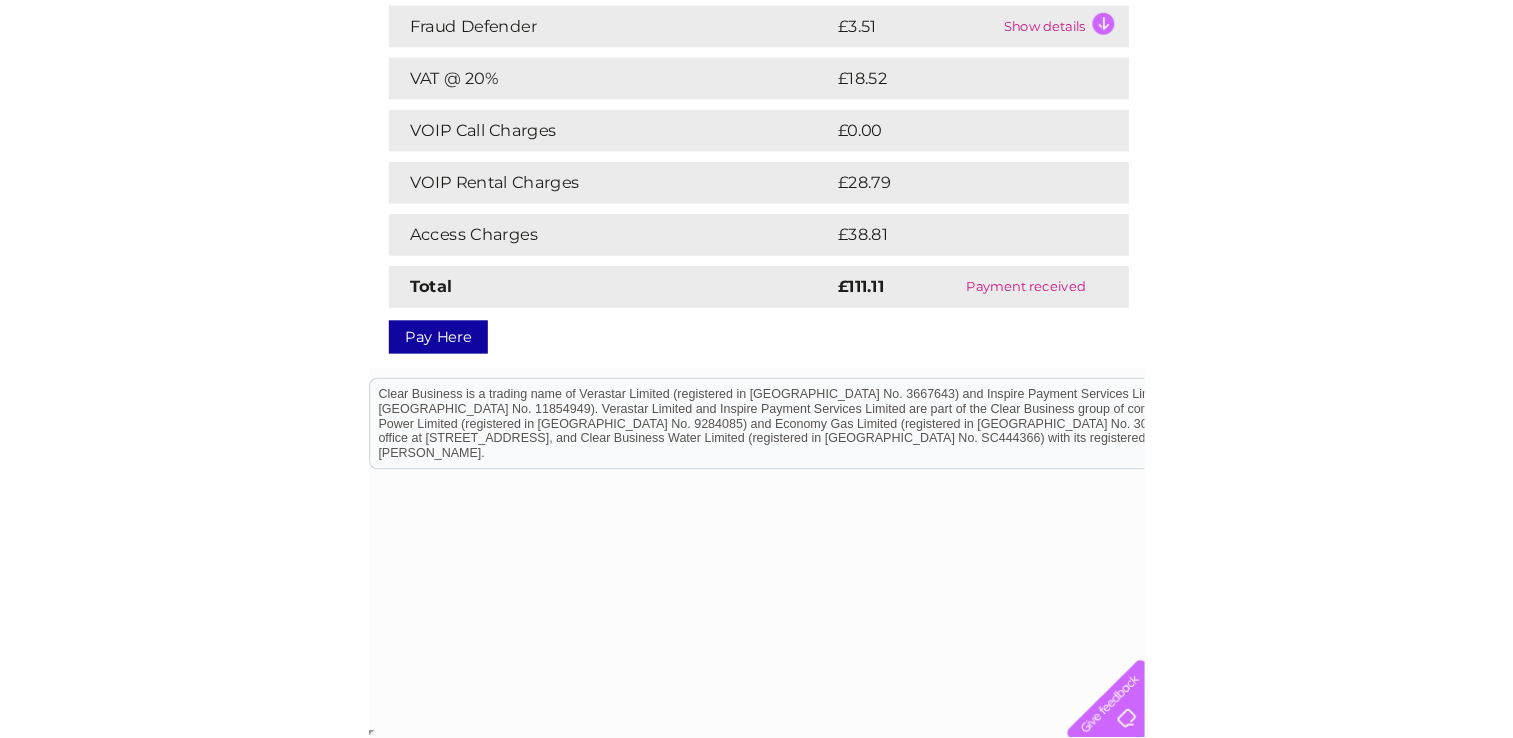 scroll, scrollTop: 0, scrollLeft: 0, axis: both 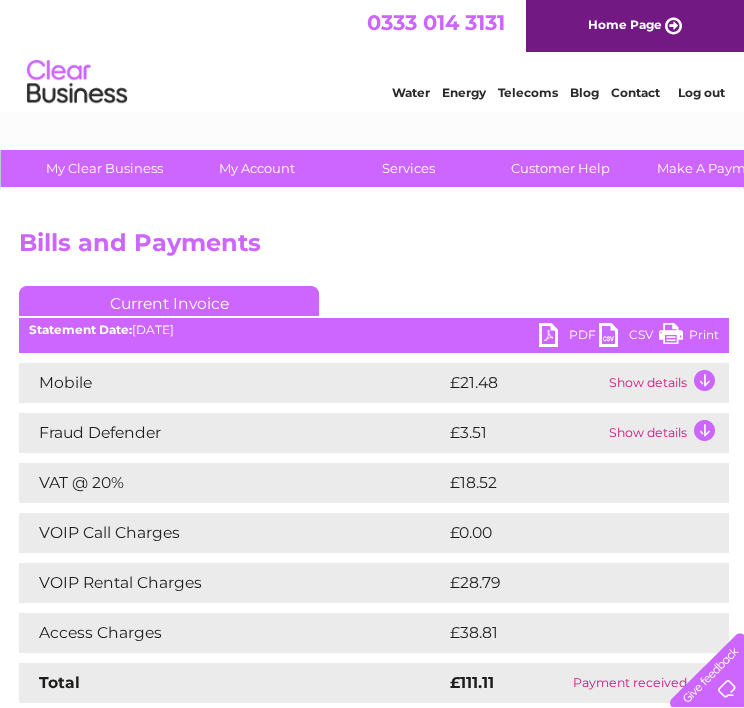 click on "PDF" at bounding box center [569, 337] 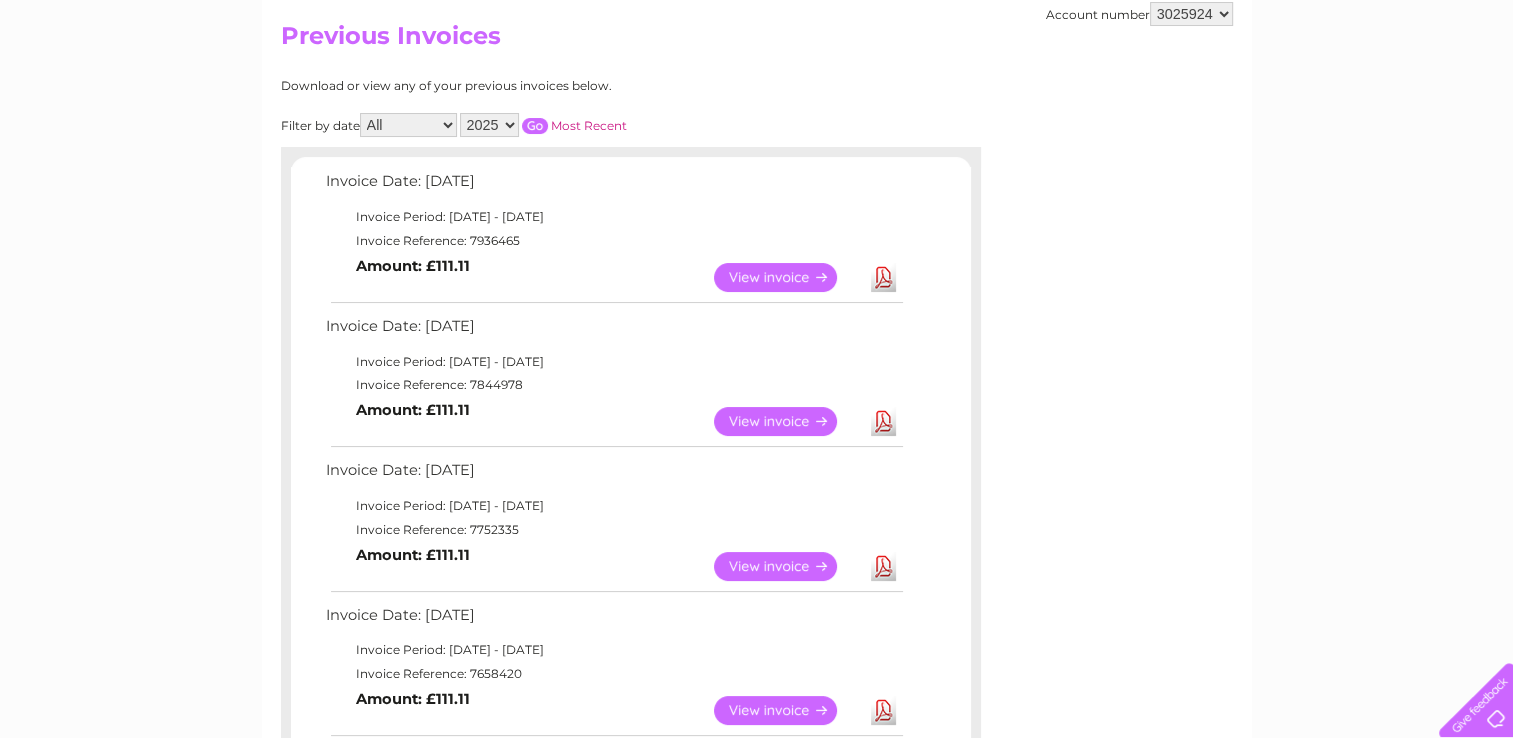 scroll, scrollTop: 206, scrollLeft: 0, axis: vertical 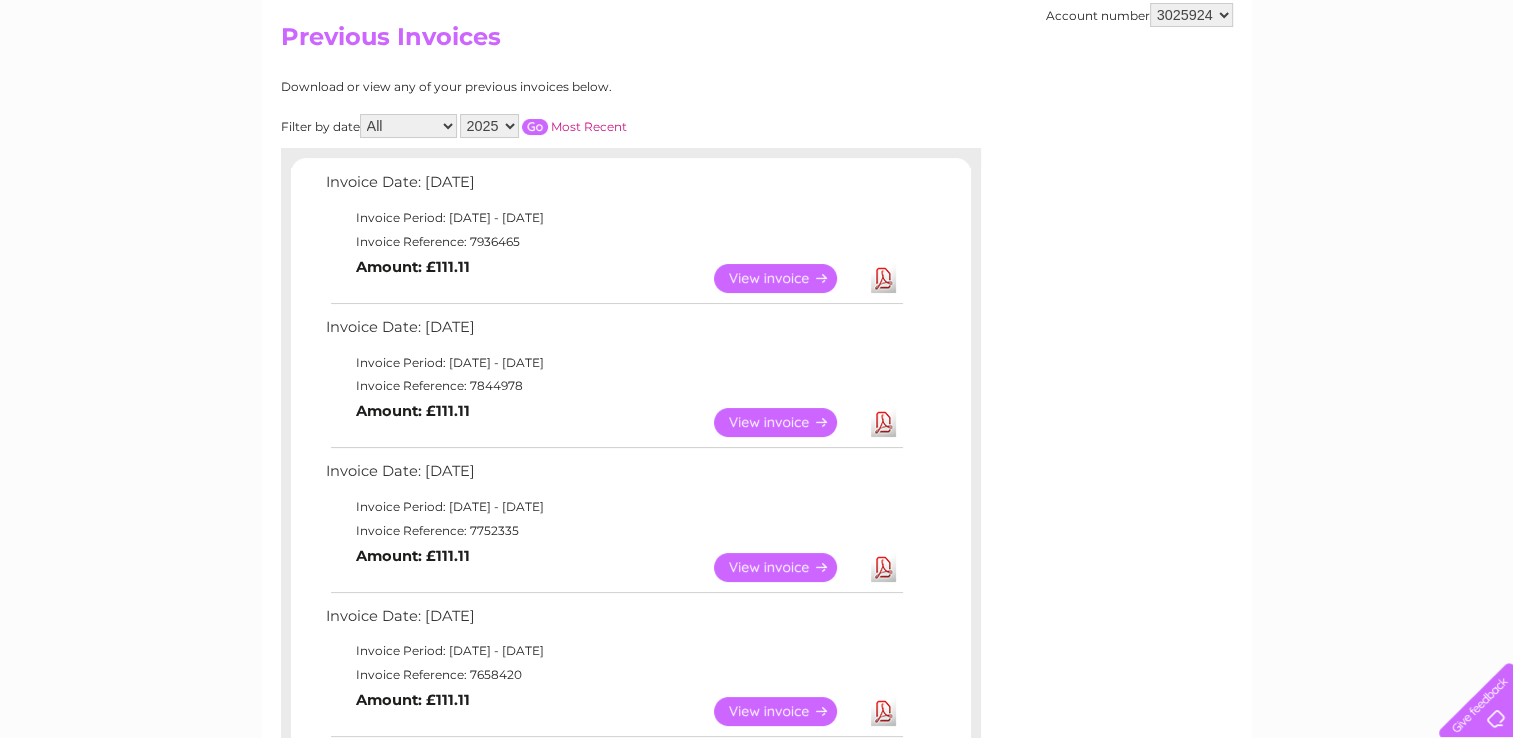 click on "View" at bounding box center [787, 422] 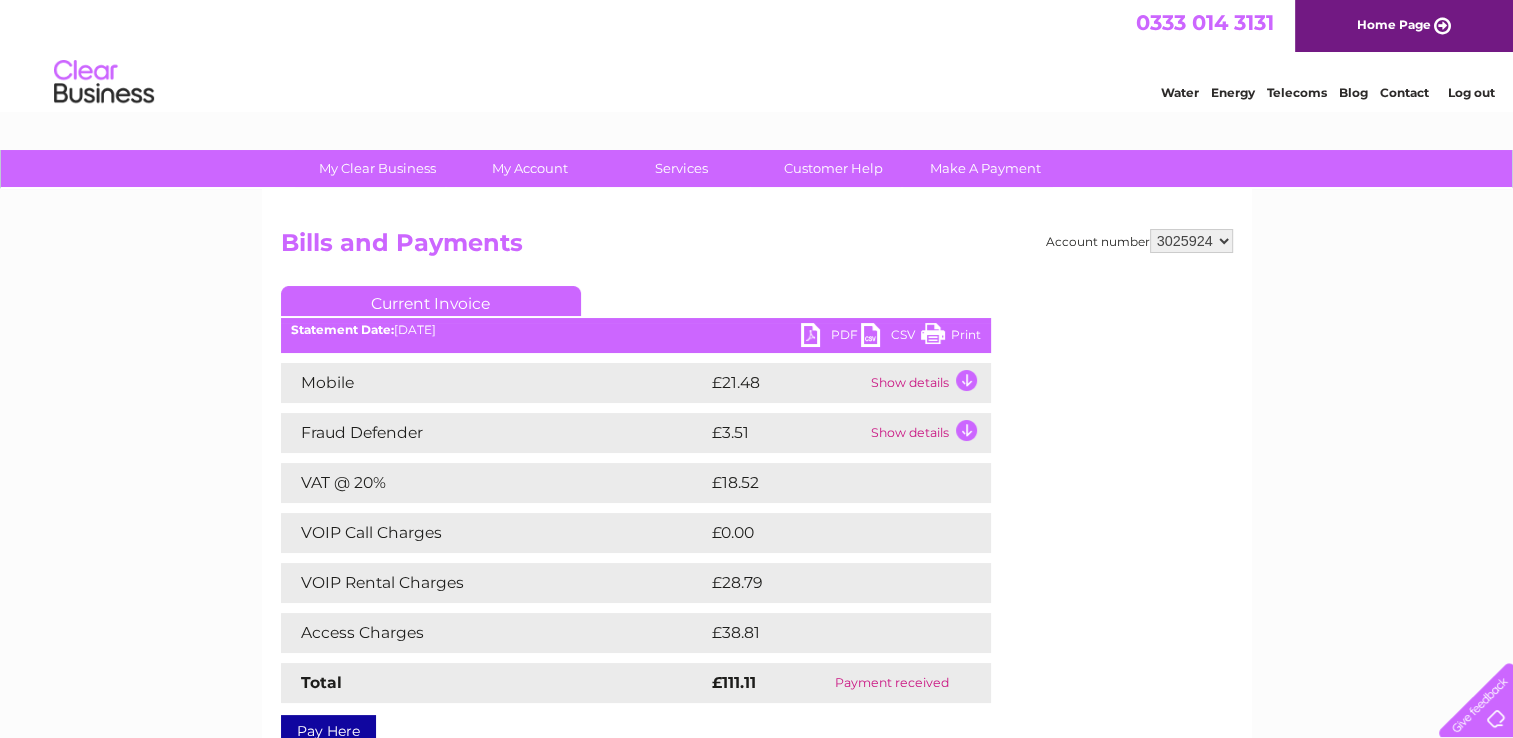 scroll, scrollTop: 0, scrollLeft: 0, axis: both 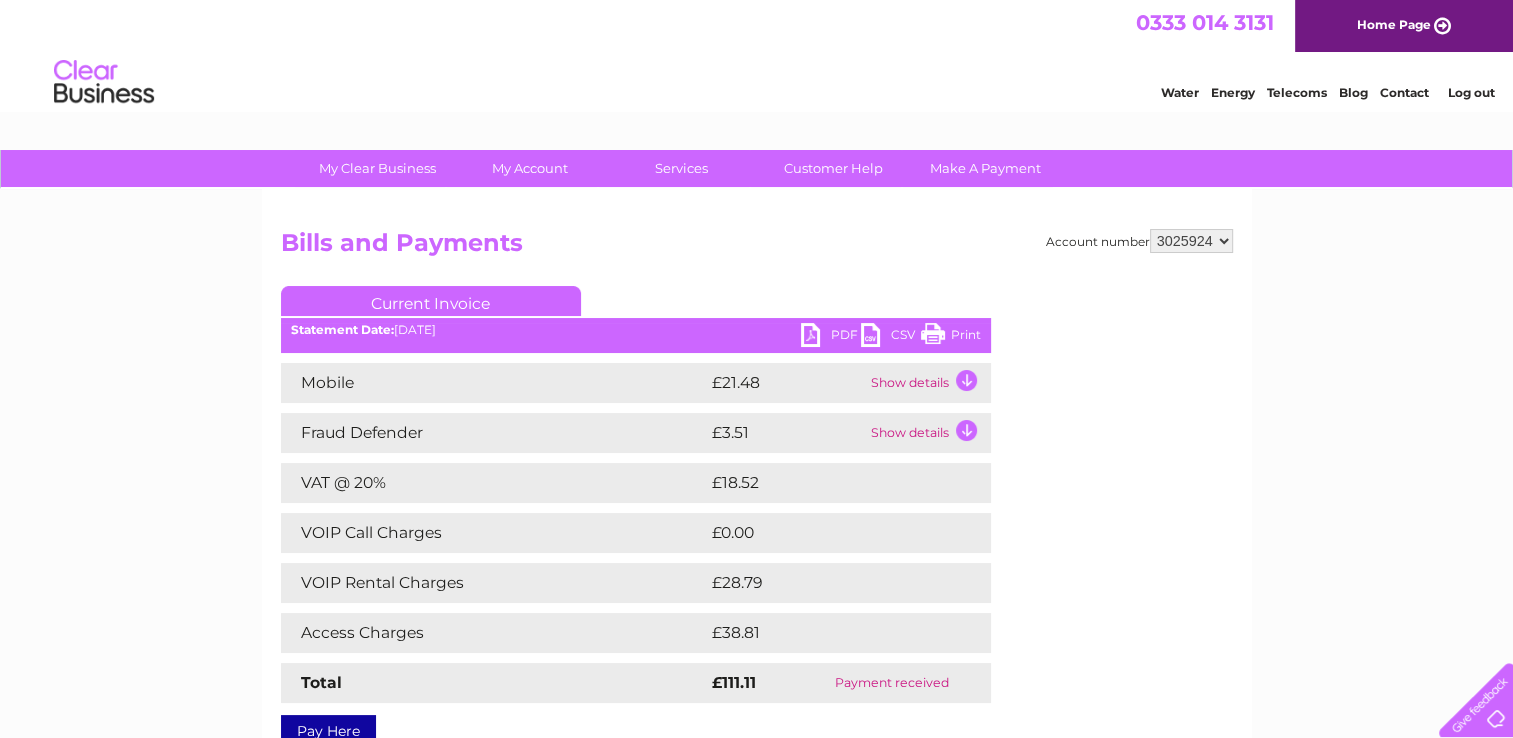 click on "PDF" at bounding box center [831, 337] 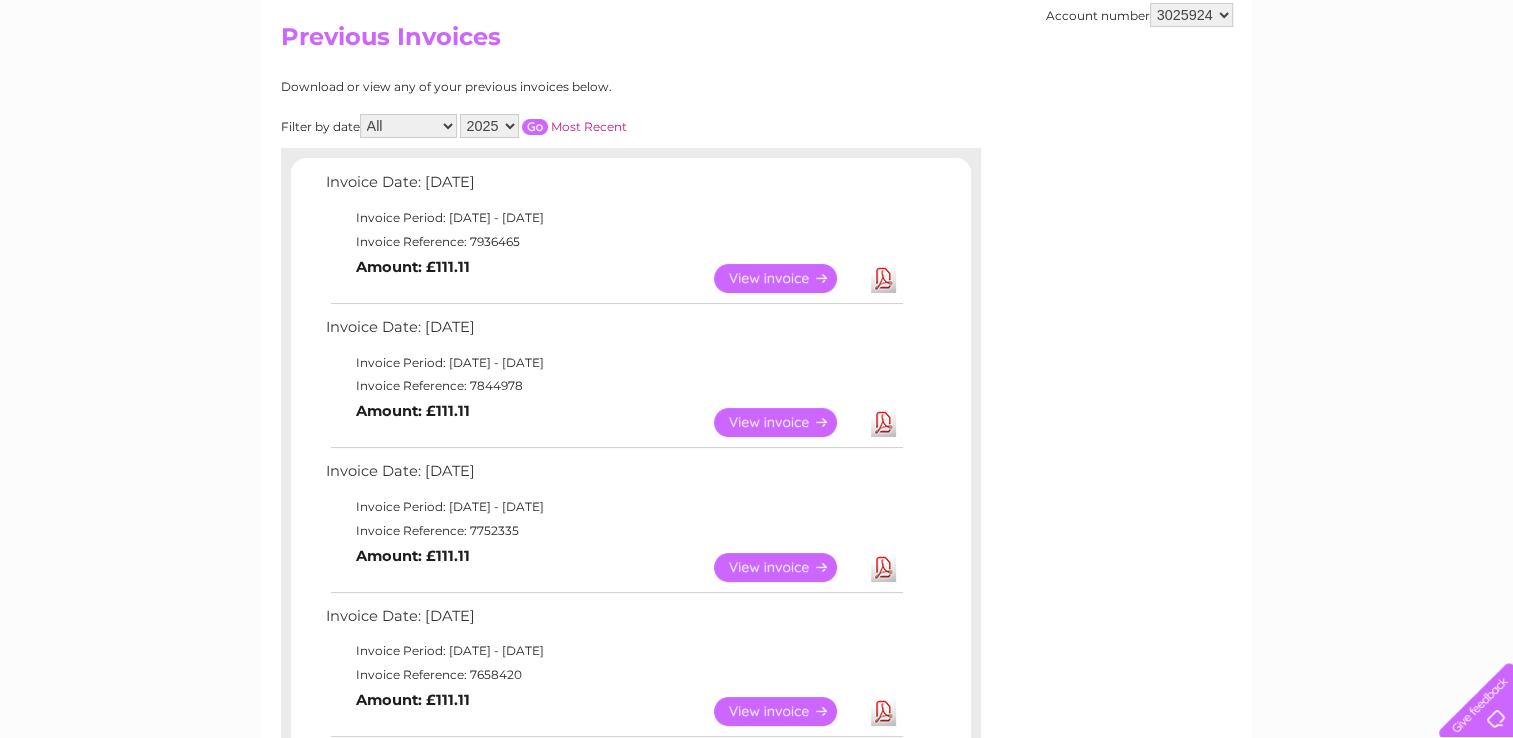 scroll, scrollTop: 0, scrollLeft: 0, axis: both 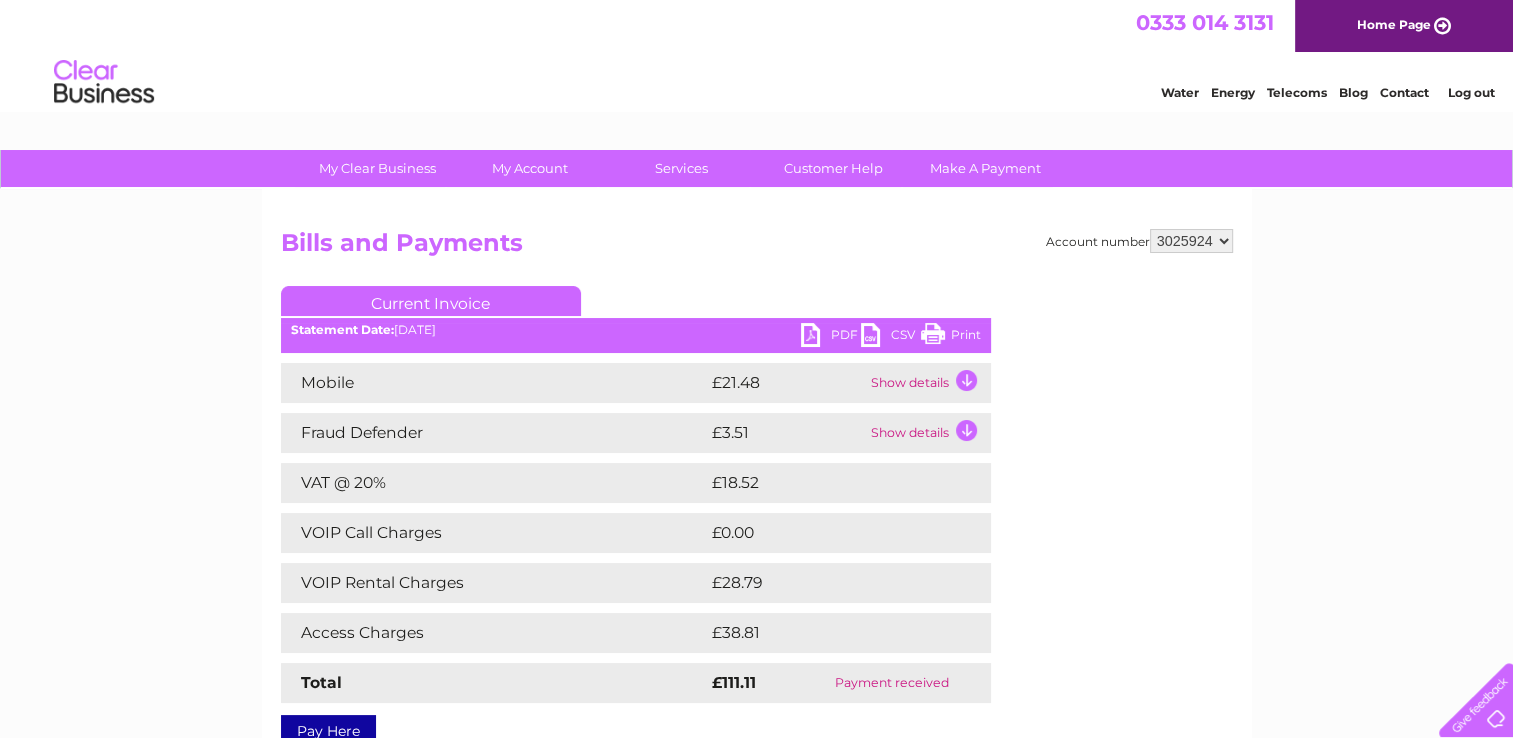 click on "PDF" at bounding box center (831, 337) 